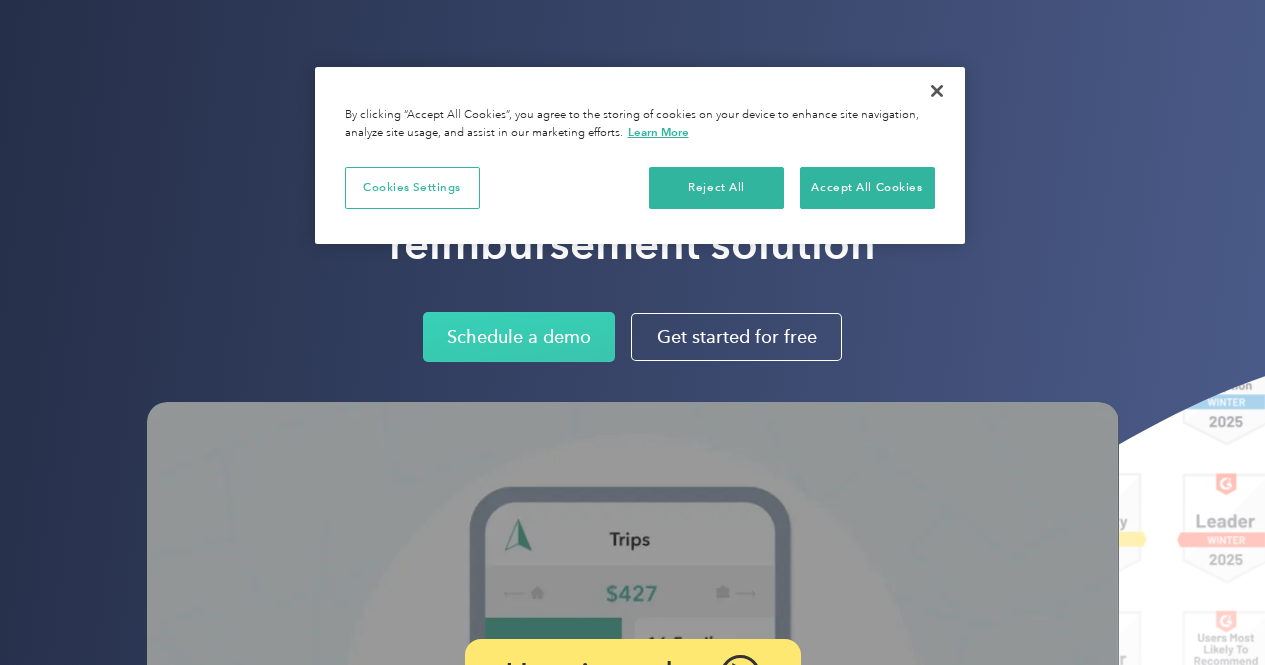 scroll, scrollTop: 0, scrollLeft: 0, axis: both 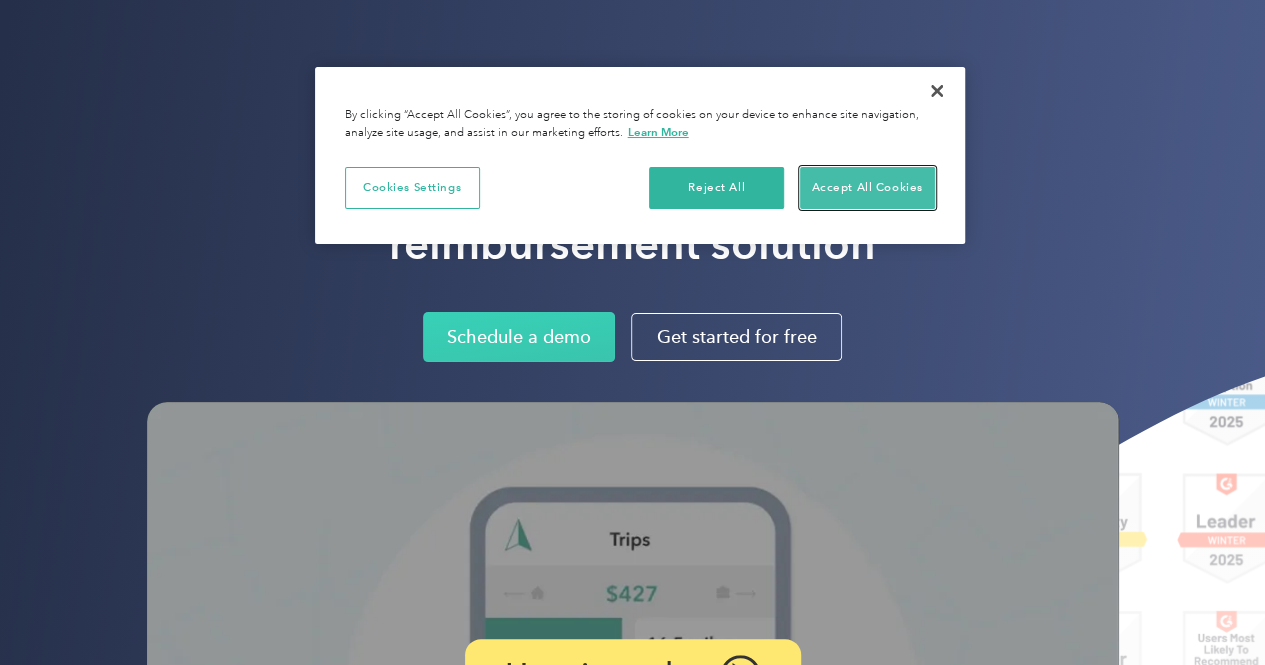 click on "Accept All Cookies" at bounding box center (867, 188) 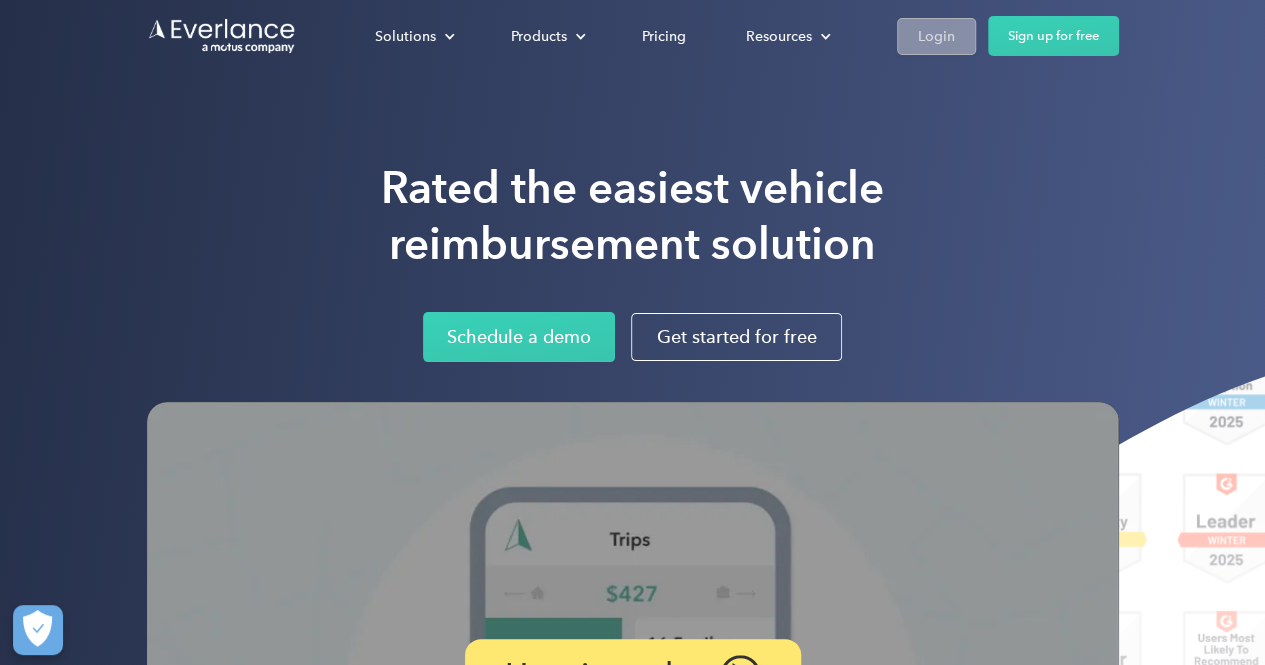 click on "Login" at bounding box center (936, 36) 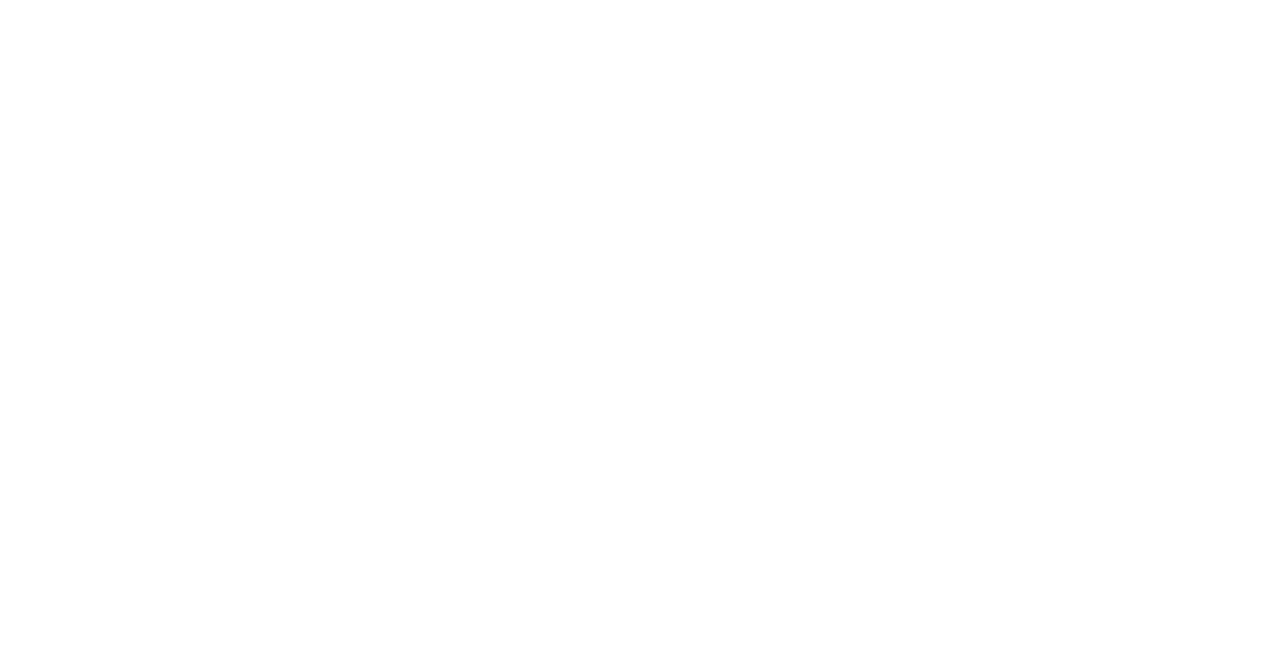 scroll, scrollTop: 0, scrollLeft: 0, axis: both 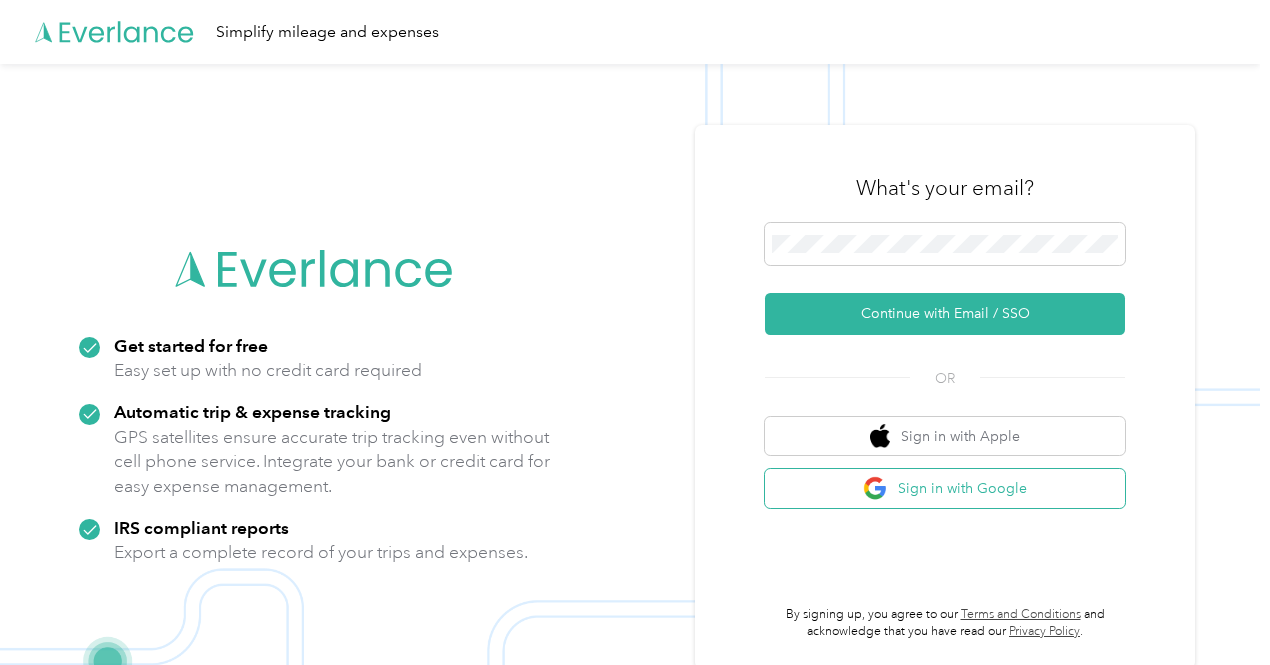 click on "Sign in with Google" at bounding box center (945, 488) 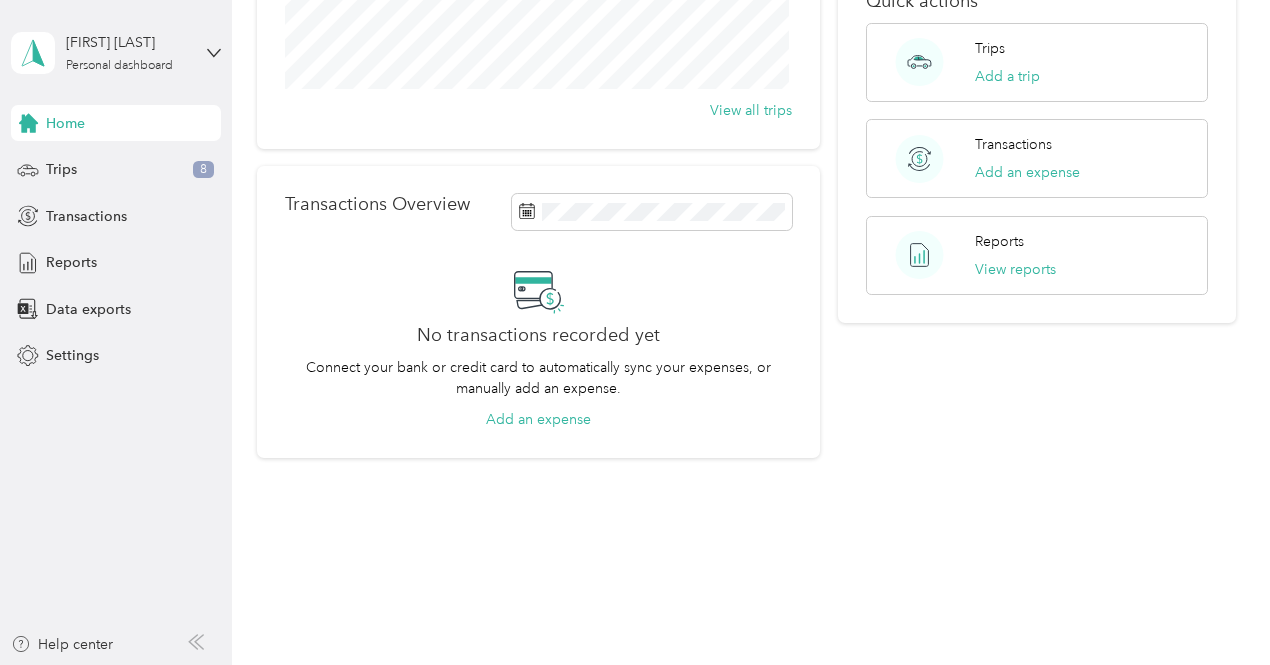 scroll, scrollTop: 0, scrollLeft: 0, axis: both 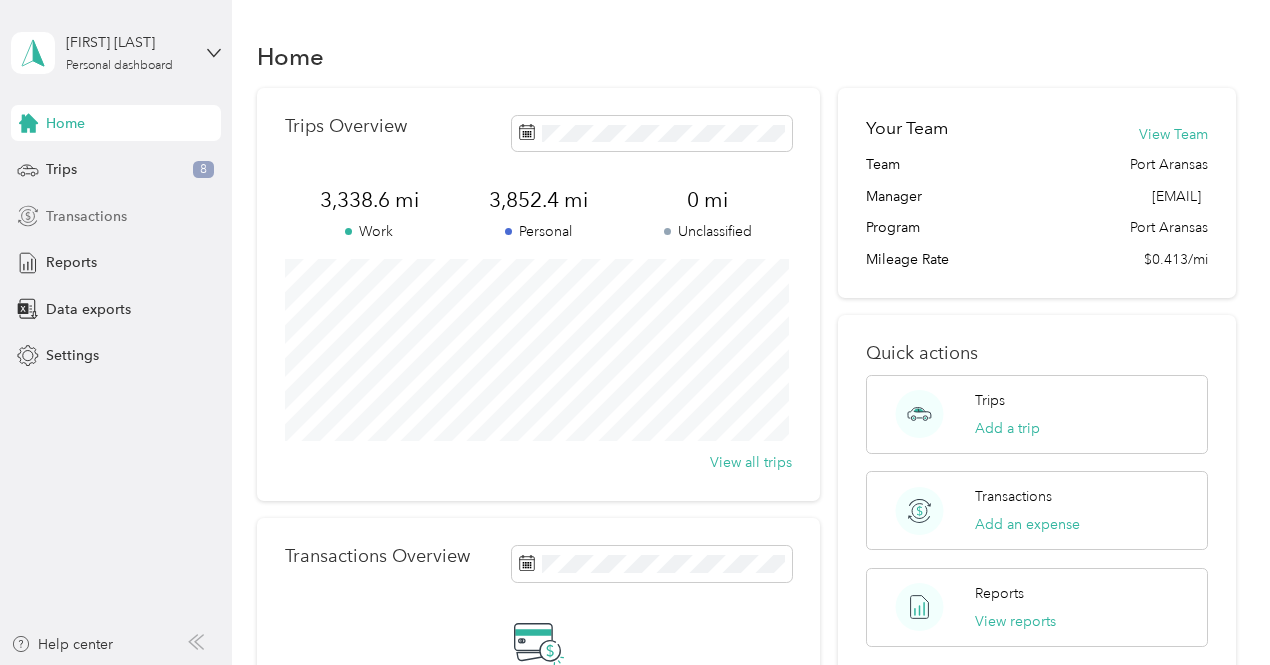 click on "Transactions" at bounding box center [86, 216] 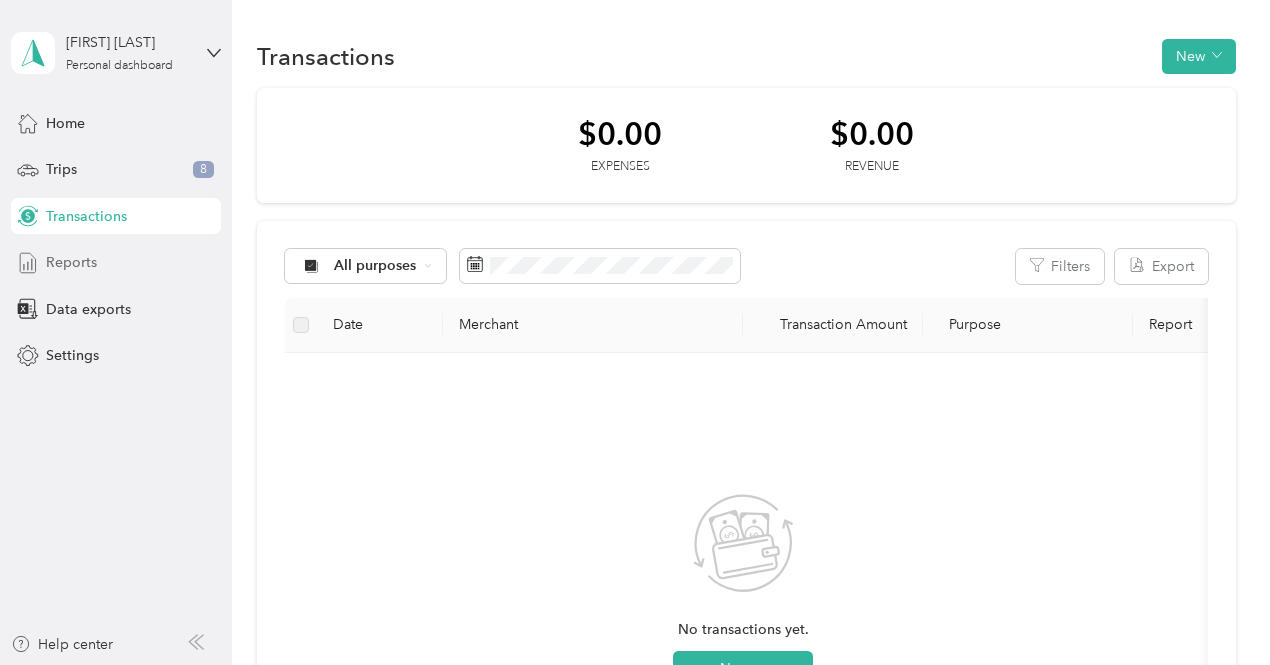 click on "Reports" at bounding box center (71, 262) 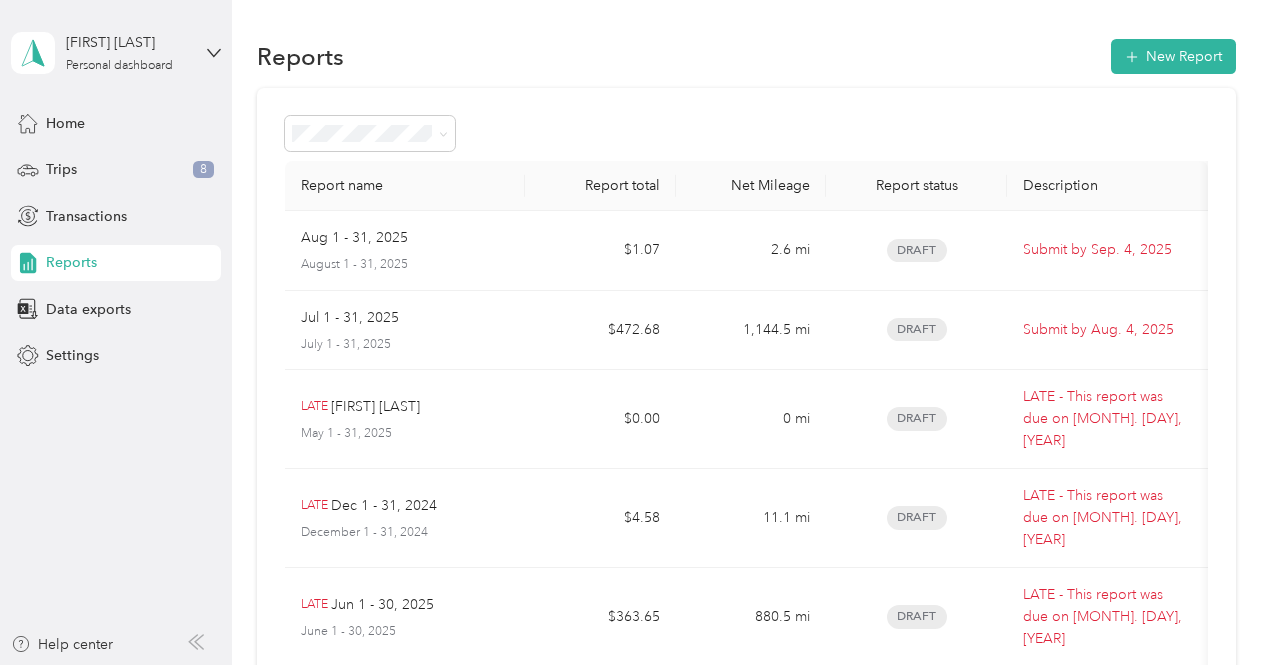 click on "Reports" at bounding box center [71, 262] 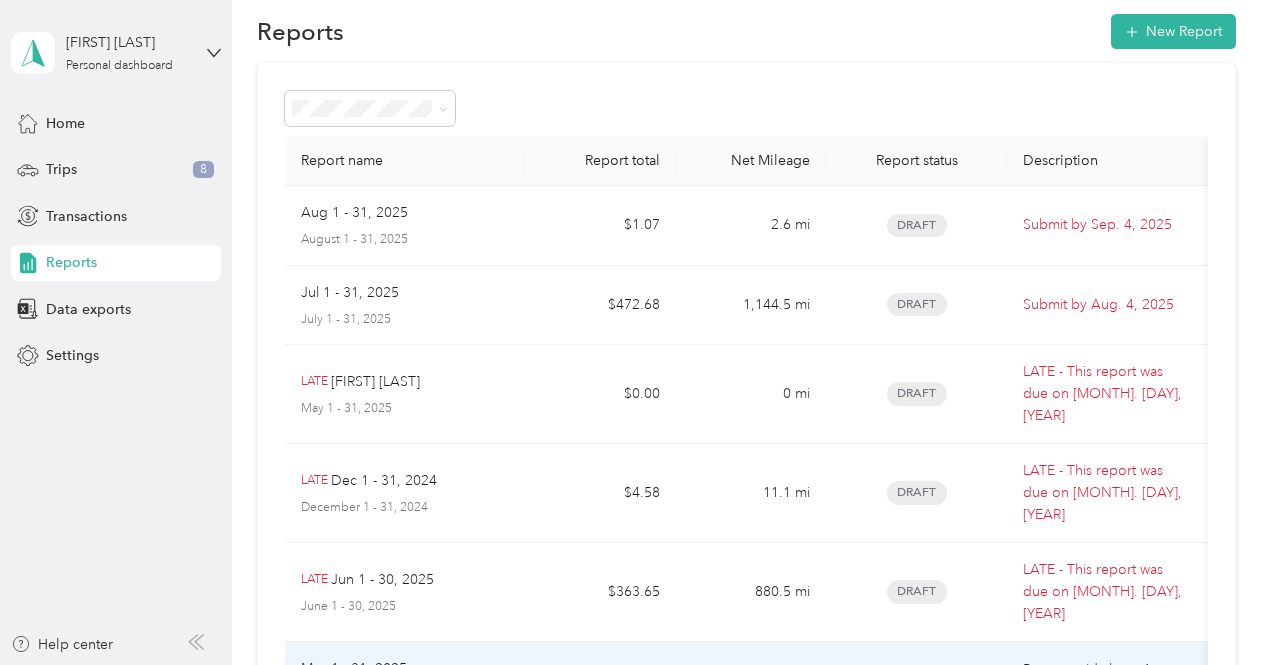 scroll, scrollTop: 0, scrollLeft: 0, axis: both 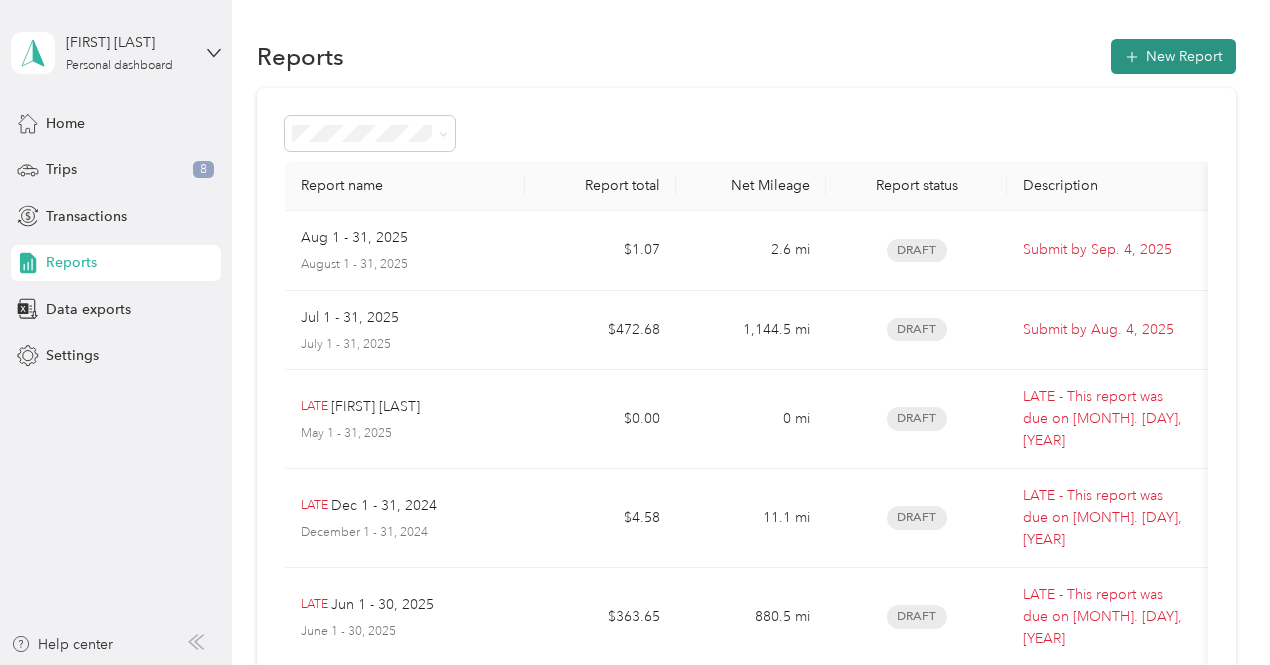 click 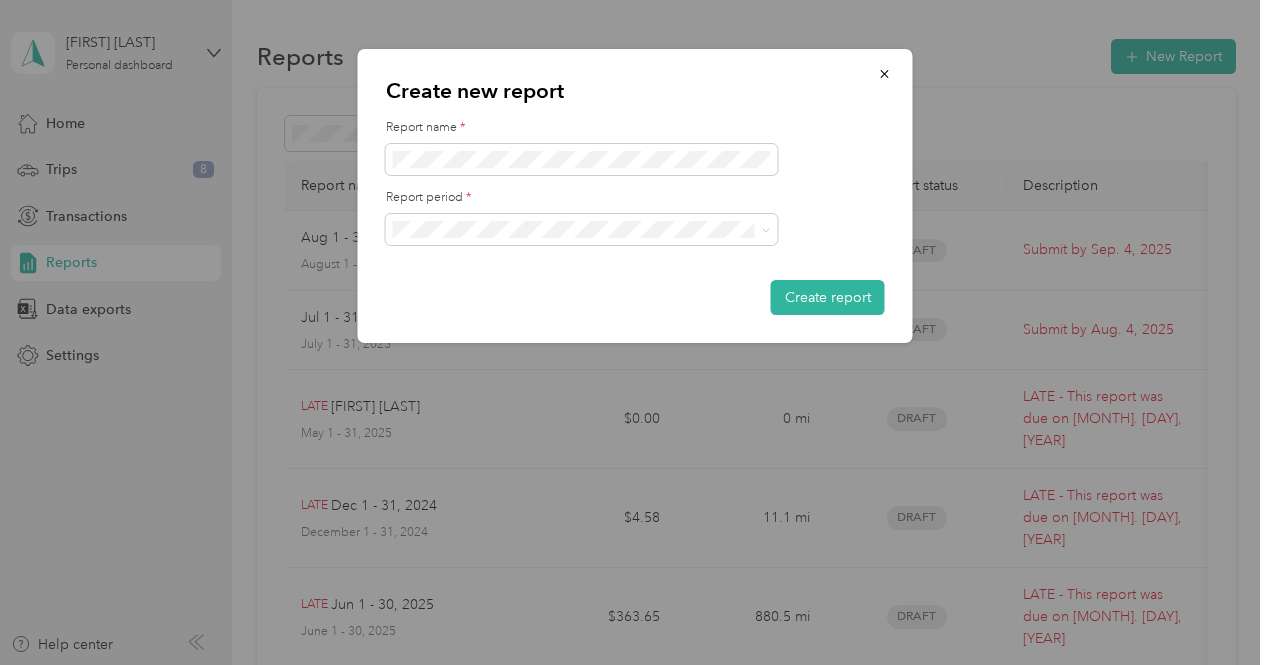click on "Jun 1 - 30, 2025" at bounding box center (582, 334) 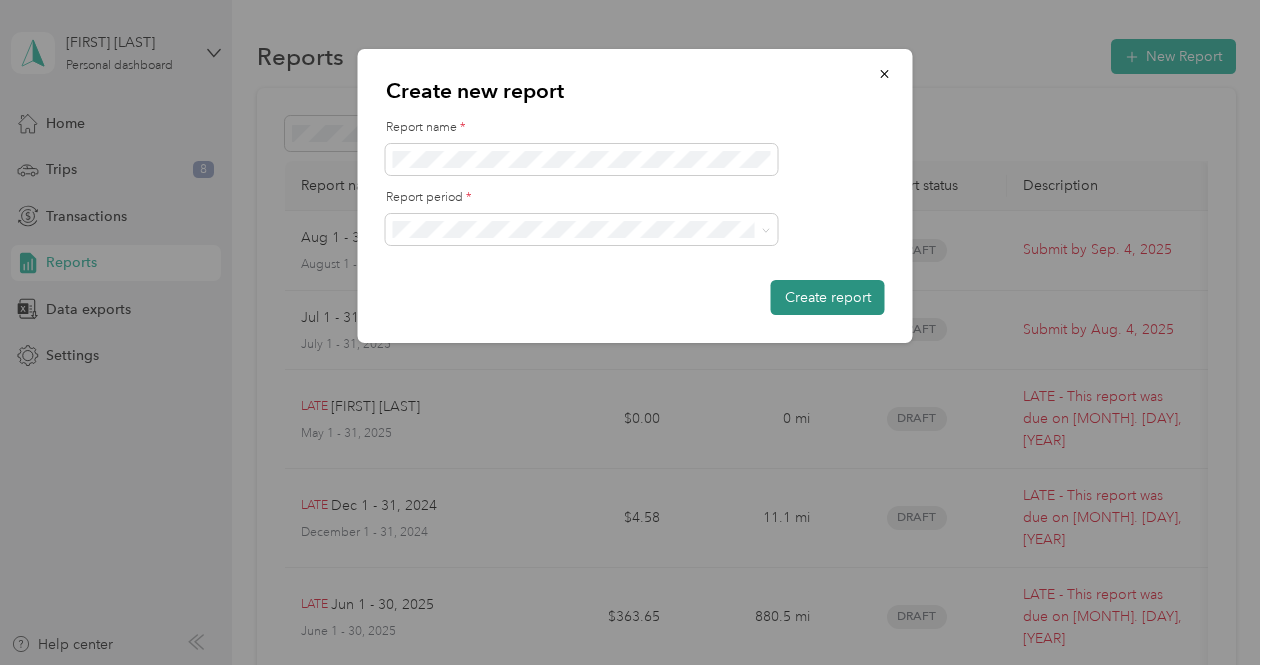 click on "Create report" at bounding box center (828, 297) 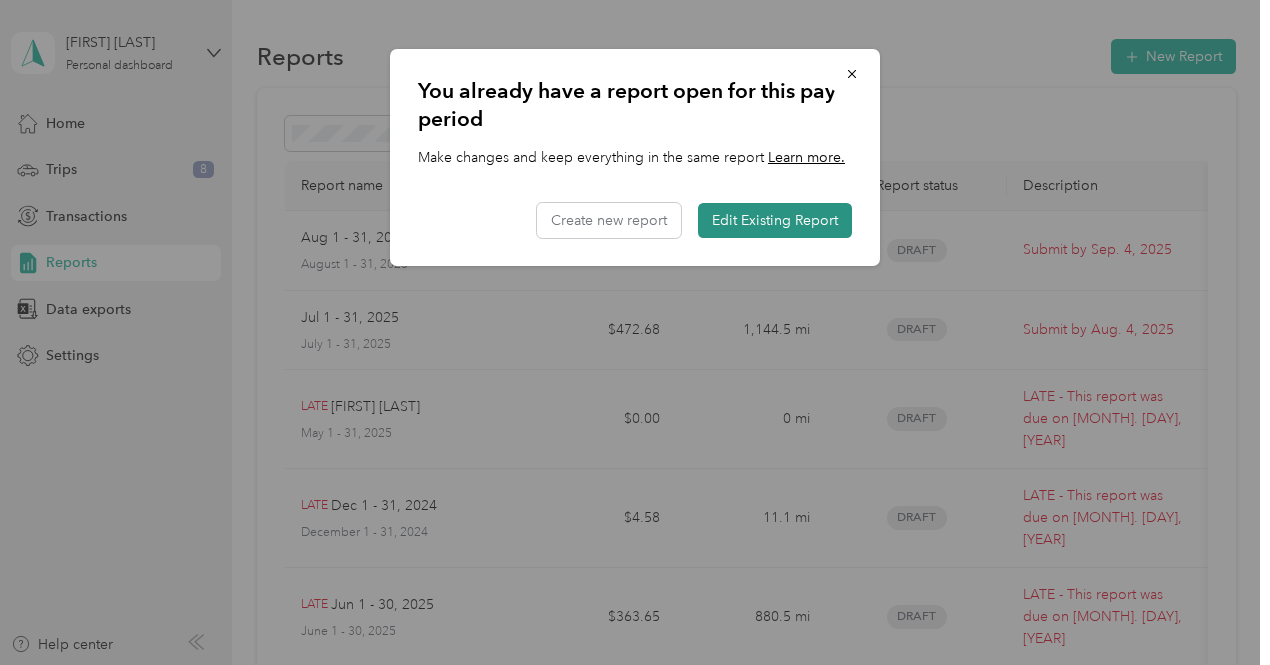 click on "Edit Existing Report" at bounding box center (775, 220) 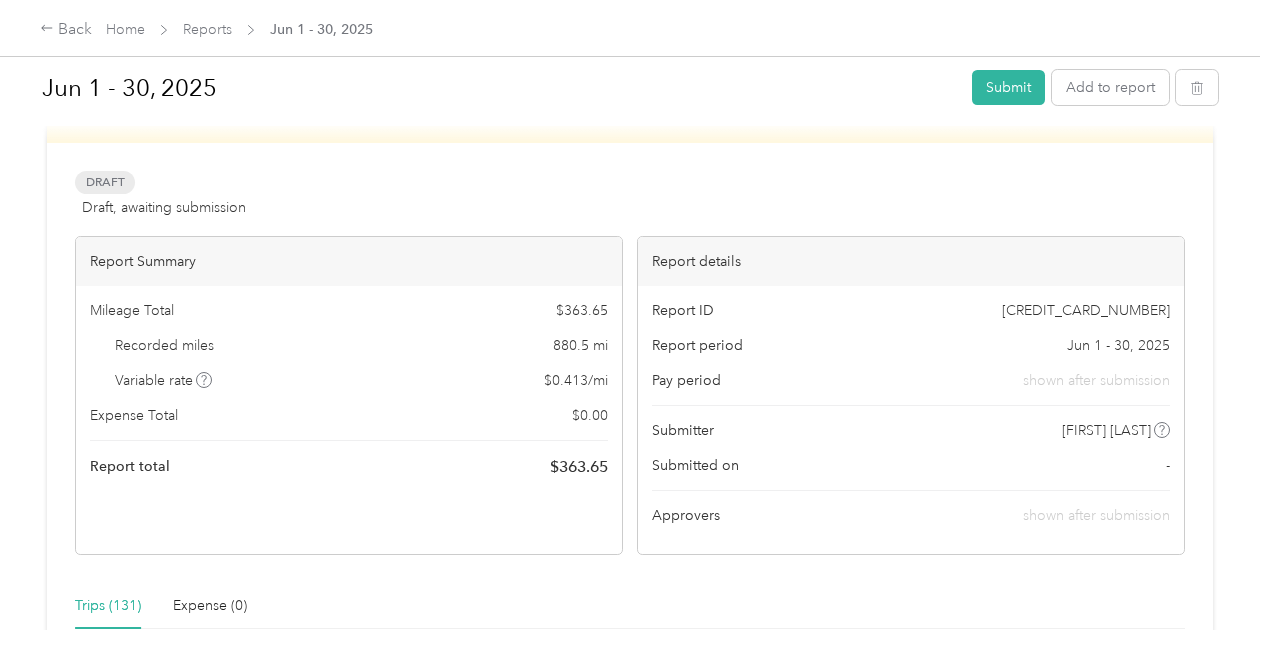 scroll, scrollTop: 0, scrollLeft: 0, axis: both 